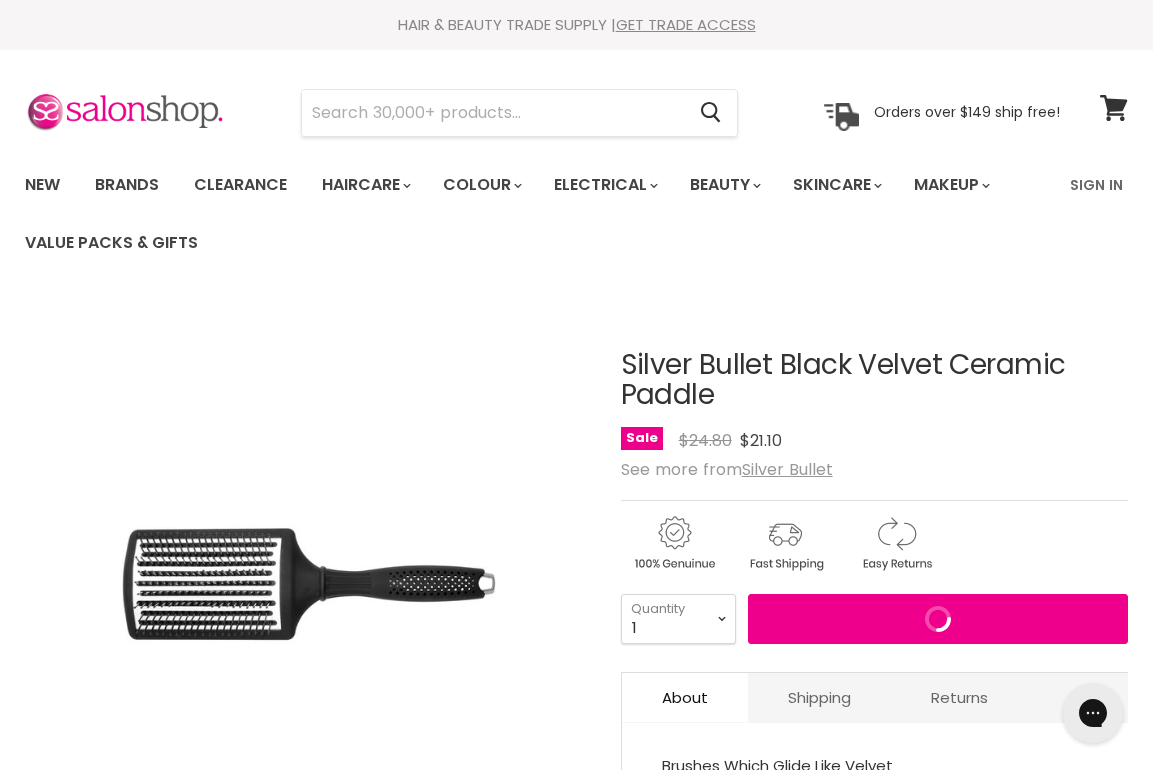 scroll, scrollTop: 0, scrollLeft: 0, axis: both 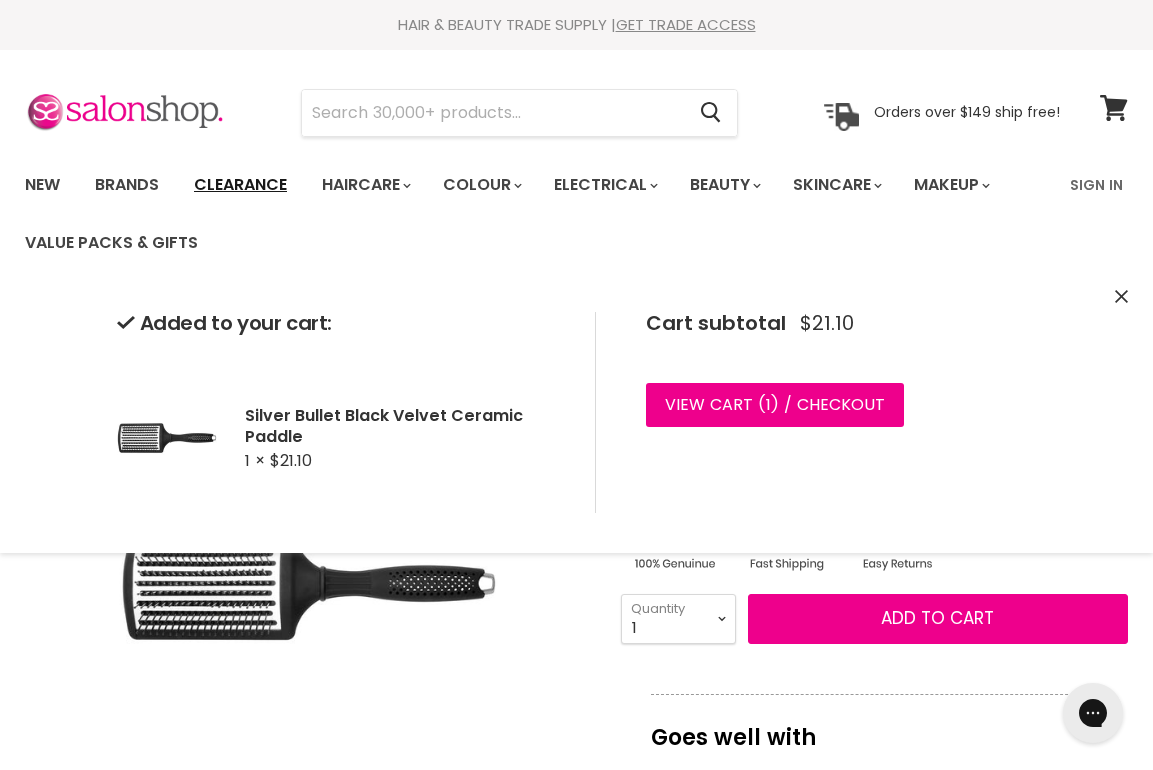 click on "Clearance" at bounding box center [240, 185] 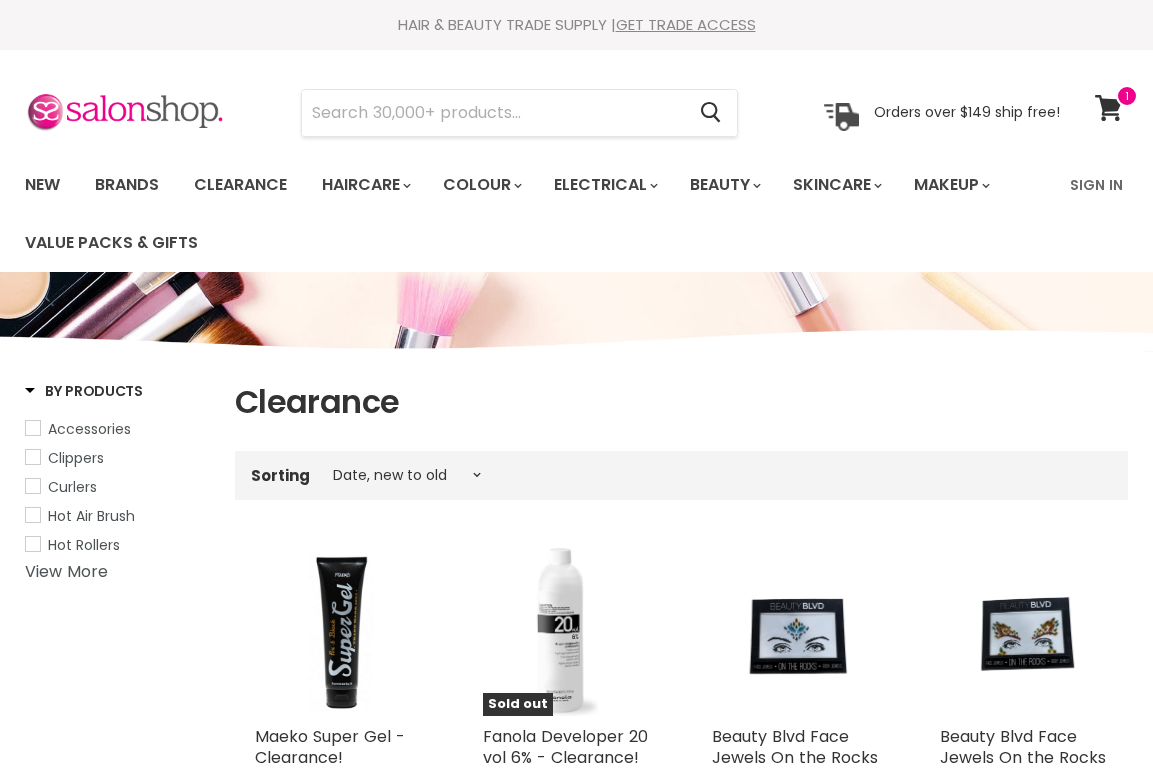 select on "created-descending" 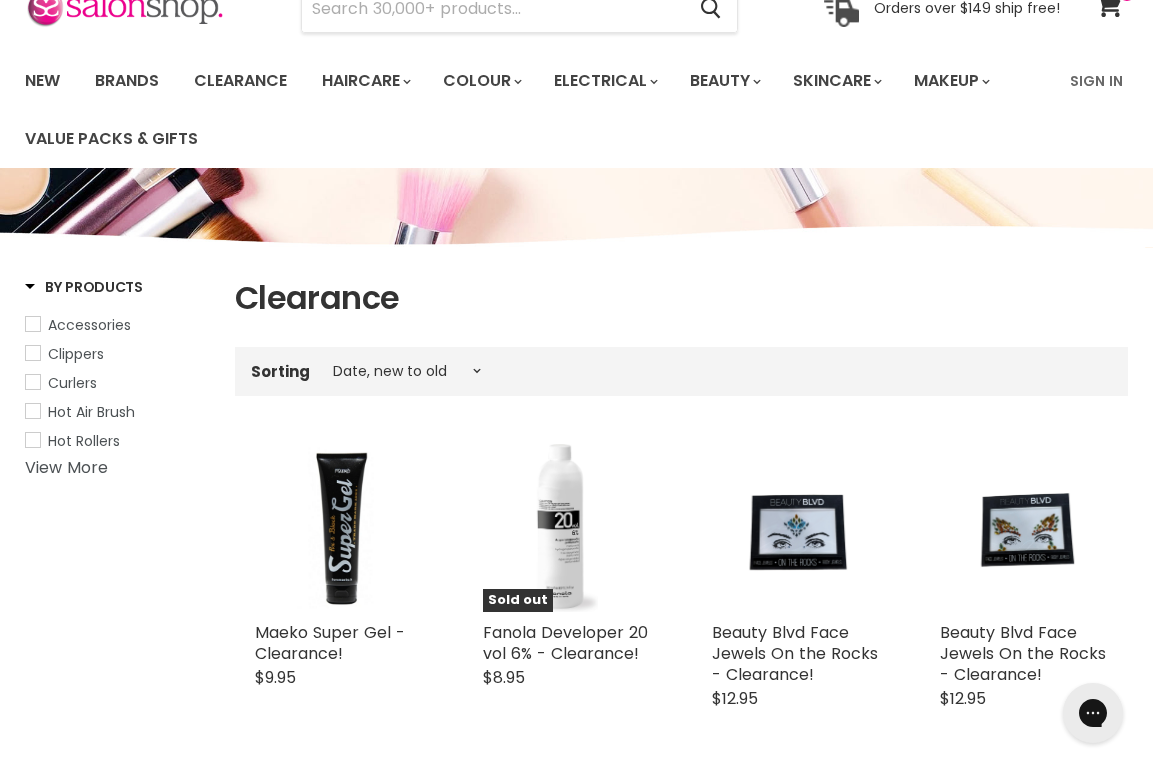 scroll, scrollTop: 0, scrollLeft: 0, axis: both 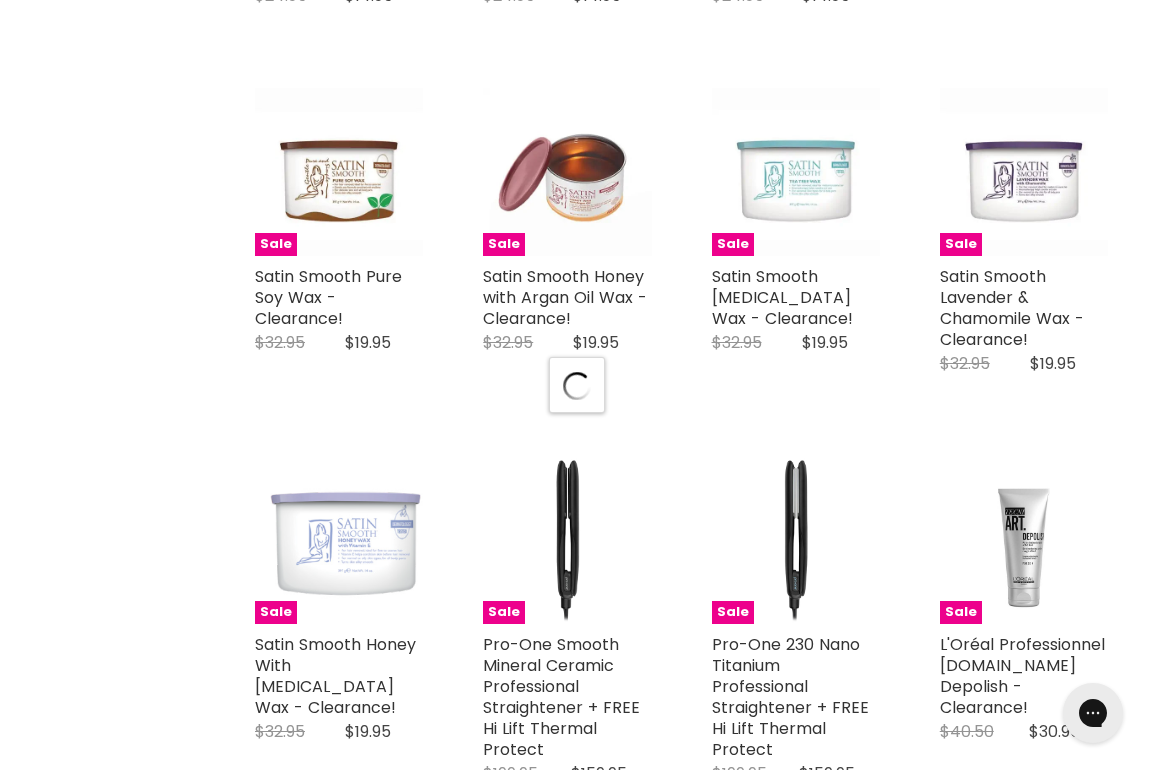 select on "created-descending" 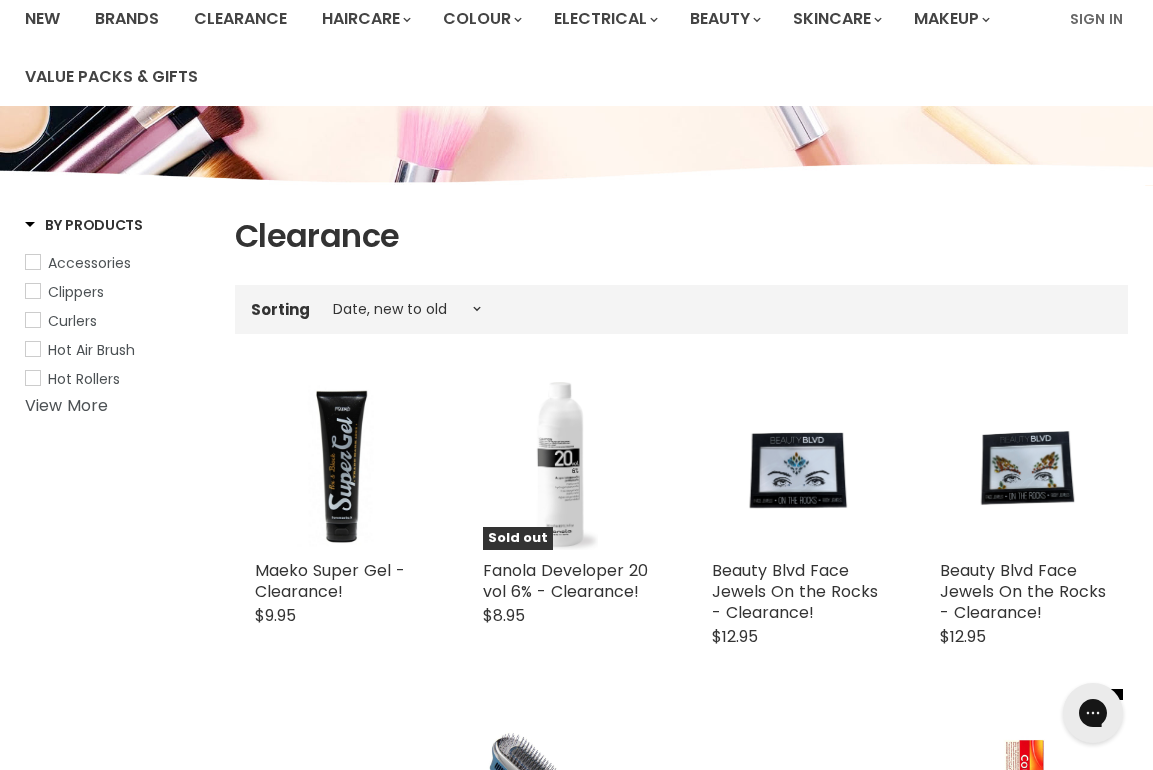 scroll, scrollTop: 0, scrollLeft: 0, axis: both 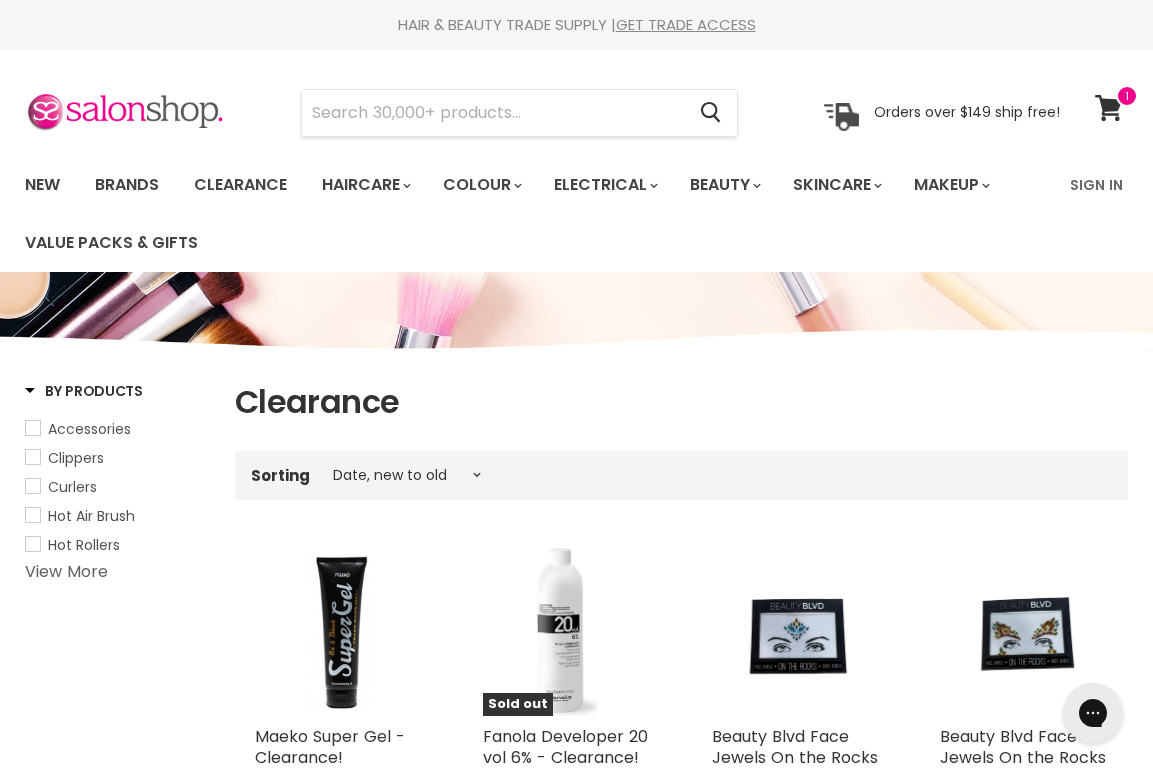 click on "View More" at bounding box center [66, 571] 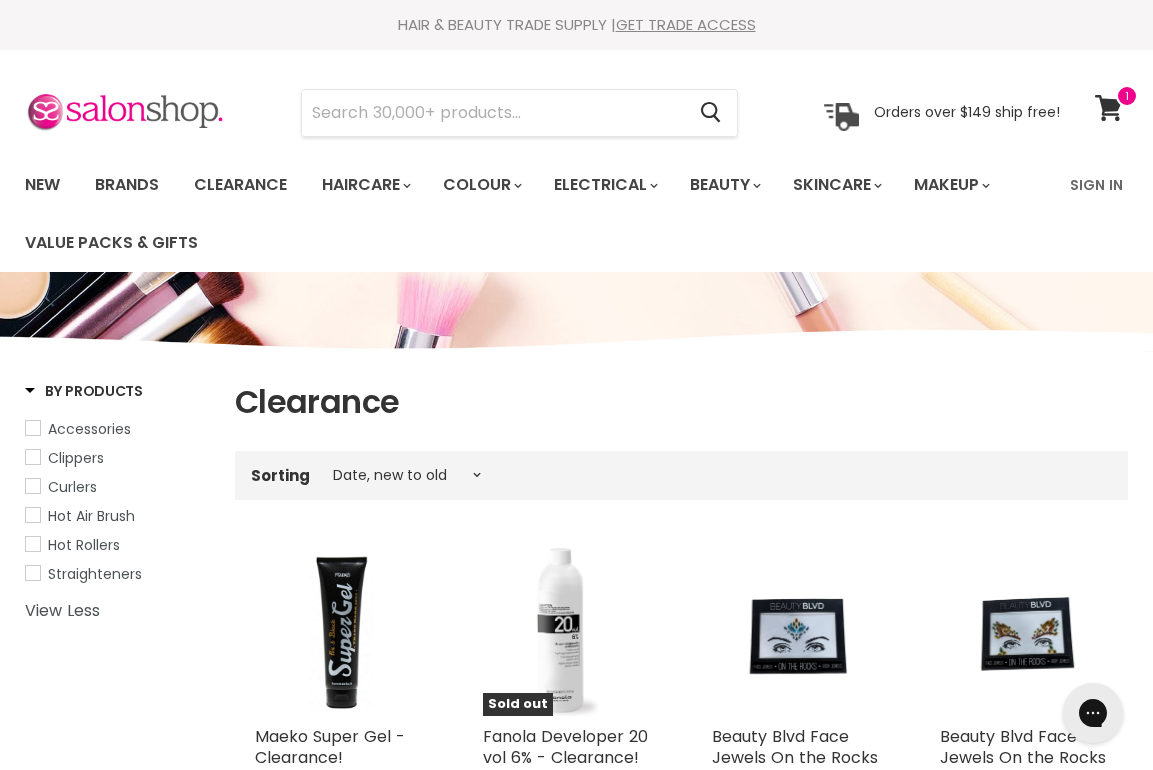 click on "Accessories" at bounding box center (89, 429) 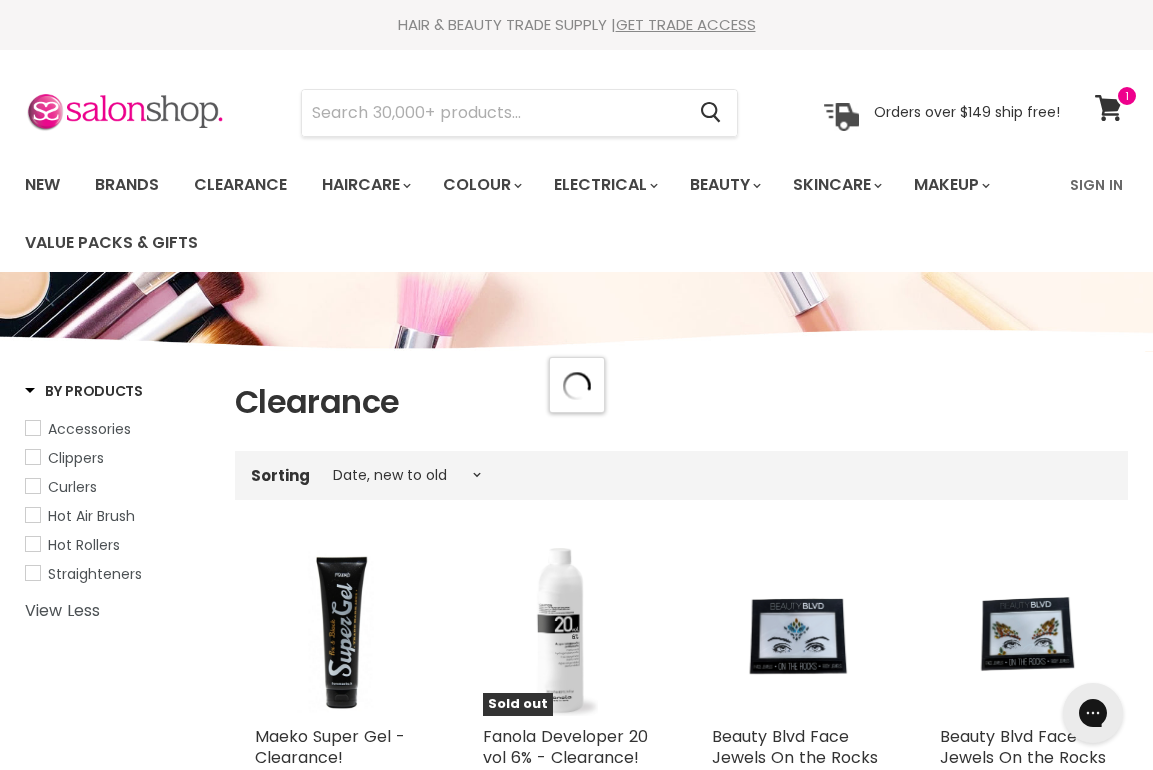 select on "created-descending" 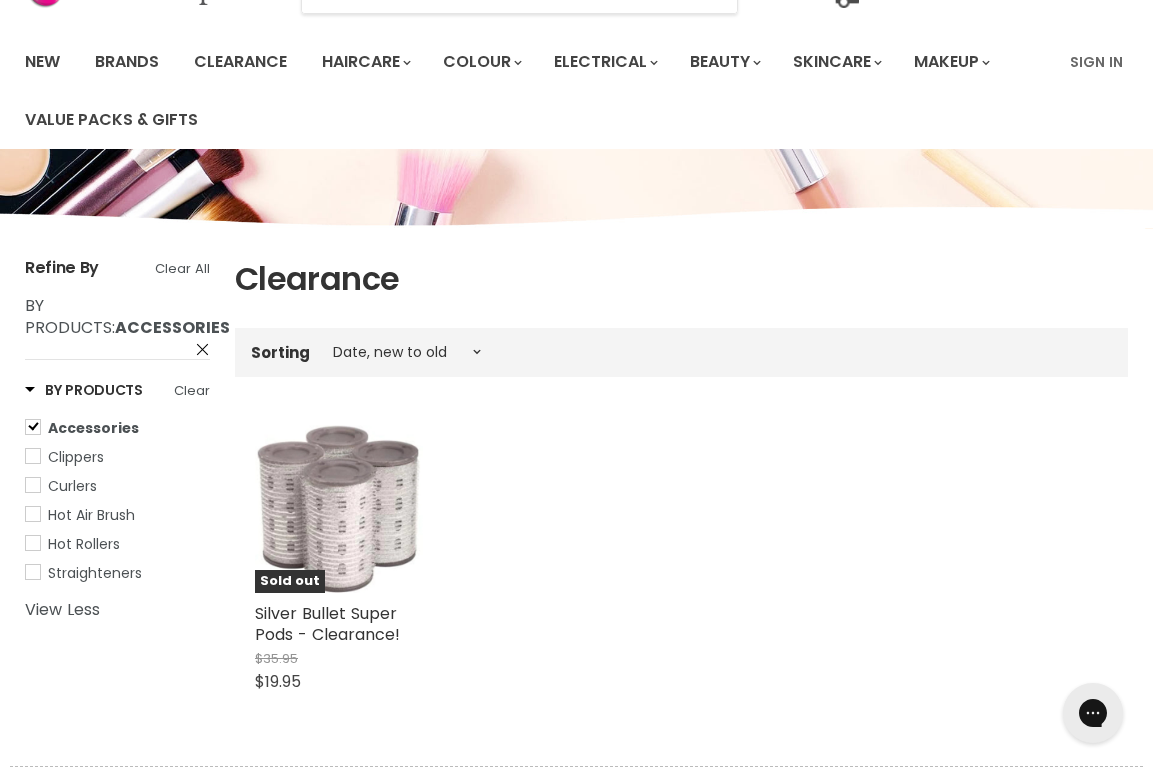 scroll, scrollTop: 215, scrollLeft: 0, axis: vertical 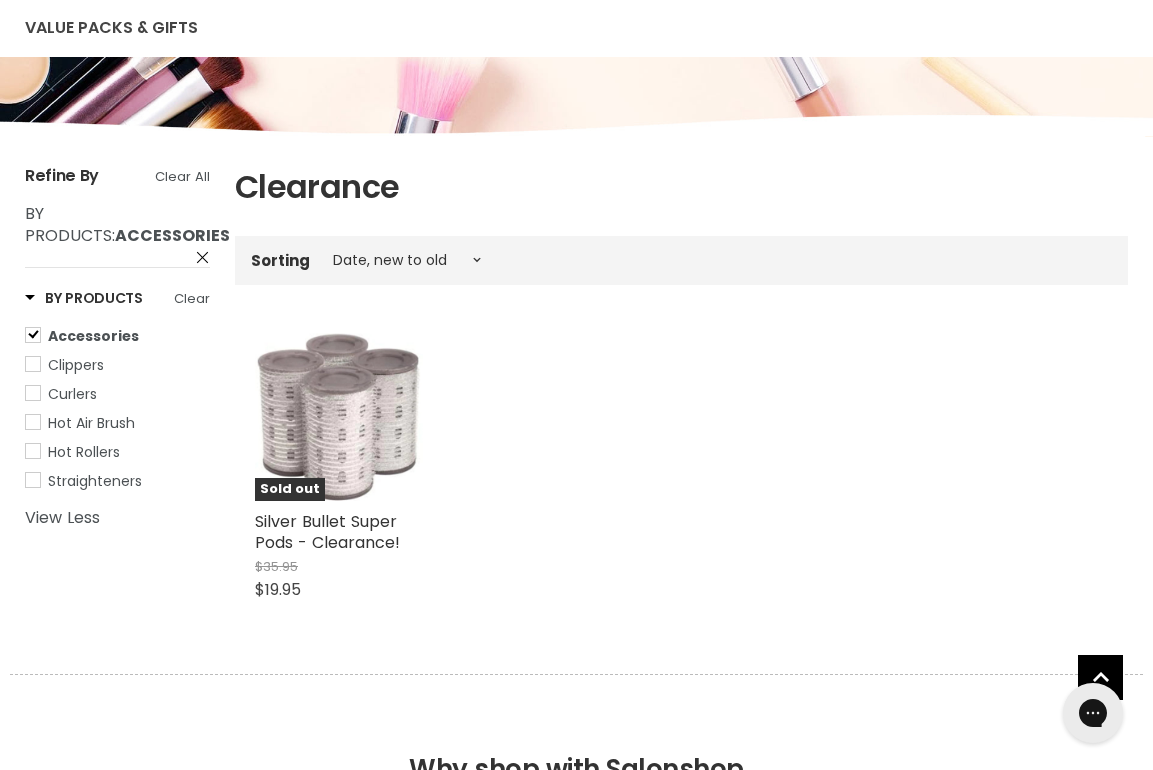 click on "Accessories" at bounding box center (93, 336) 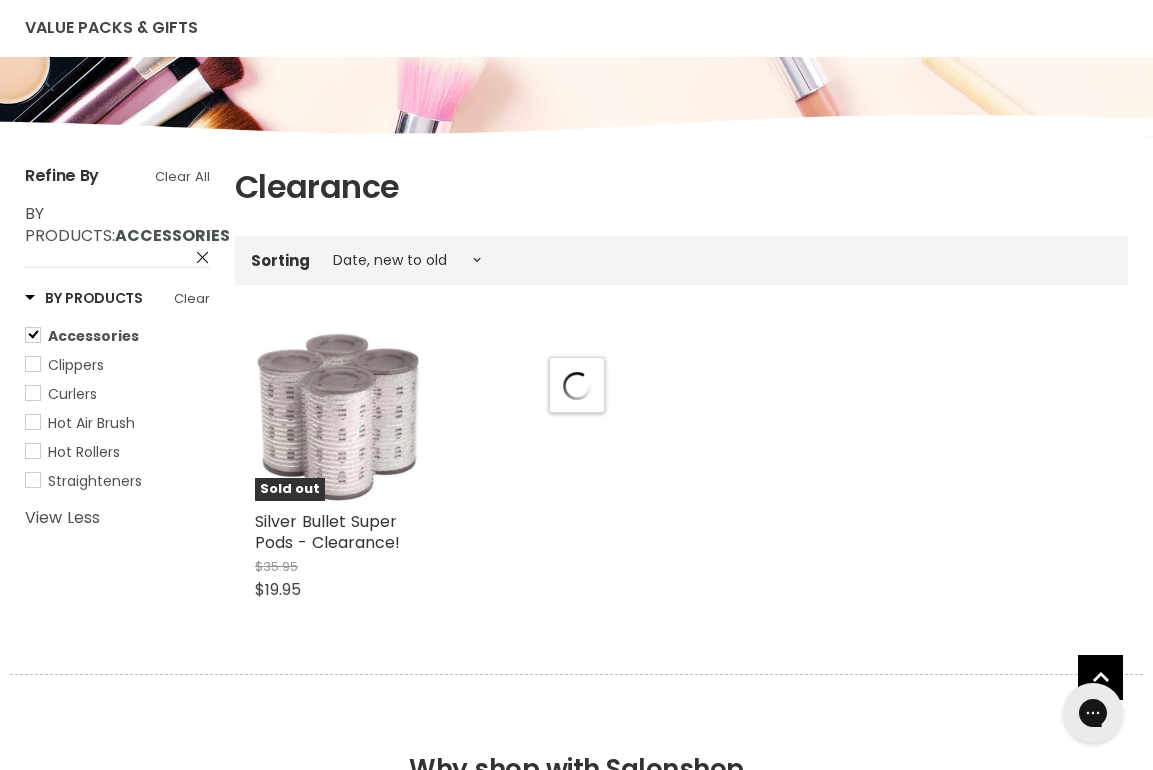 select on "created-descending" 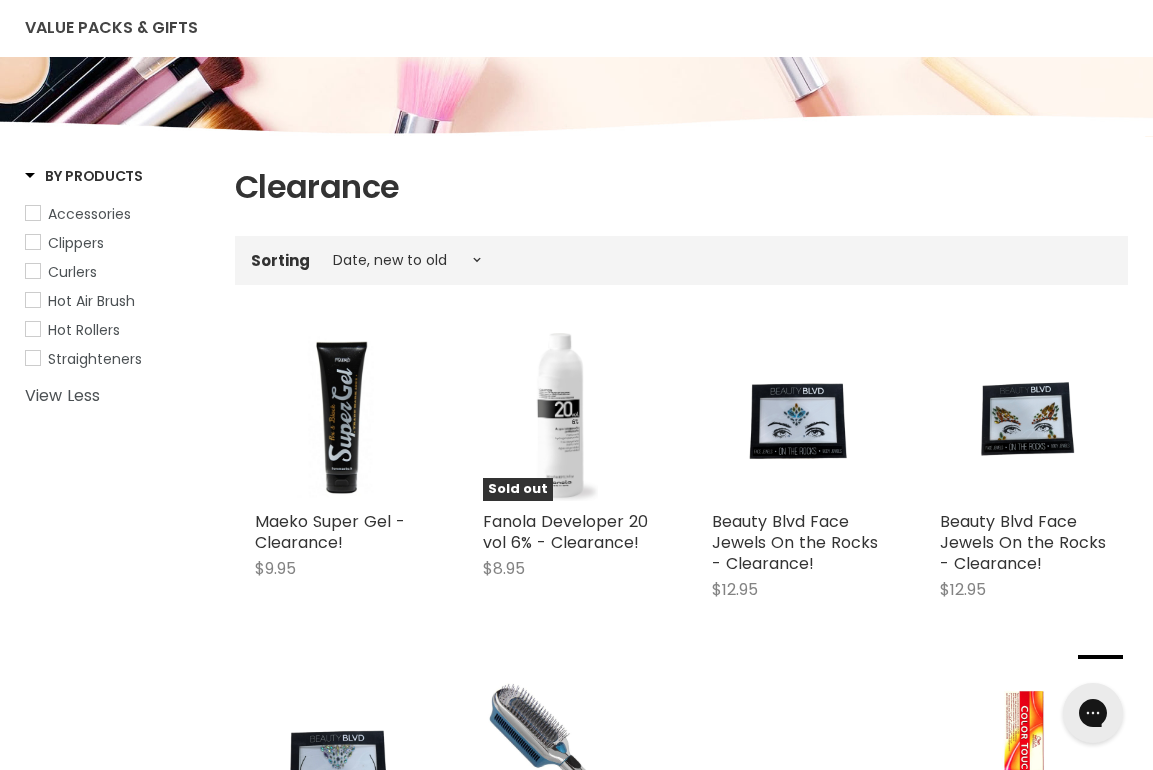 click on "Clippers" at bounding box center (76, 243) 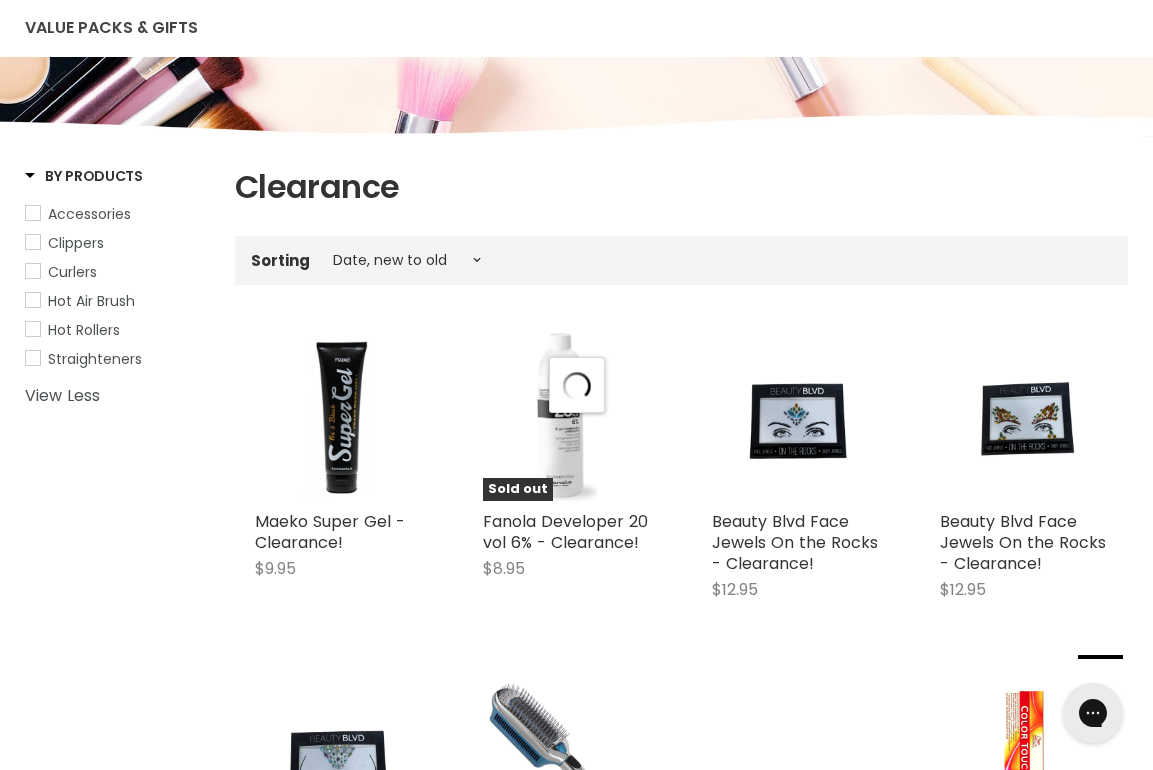 select on "created-descending" 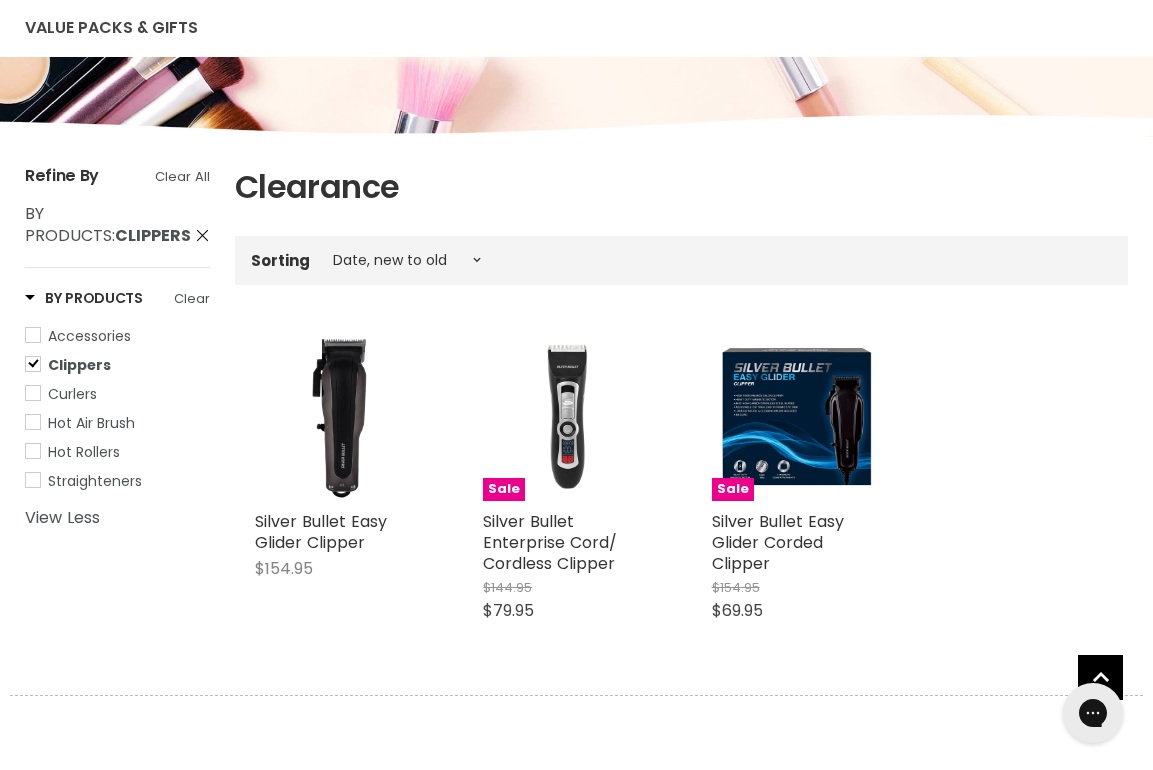 click on "Clippers" at bounding box center (79, 365) 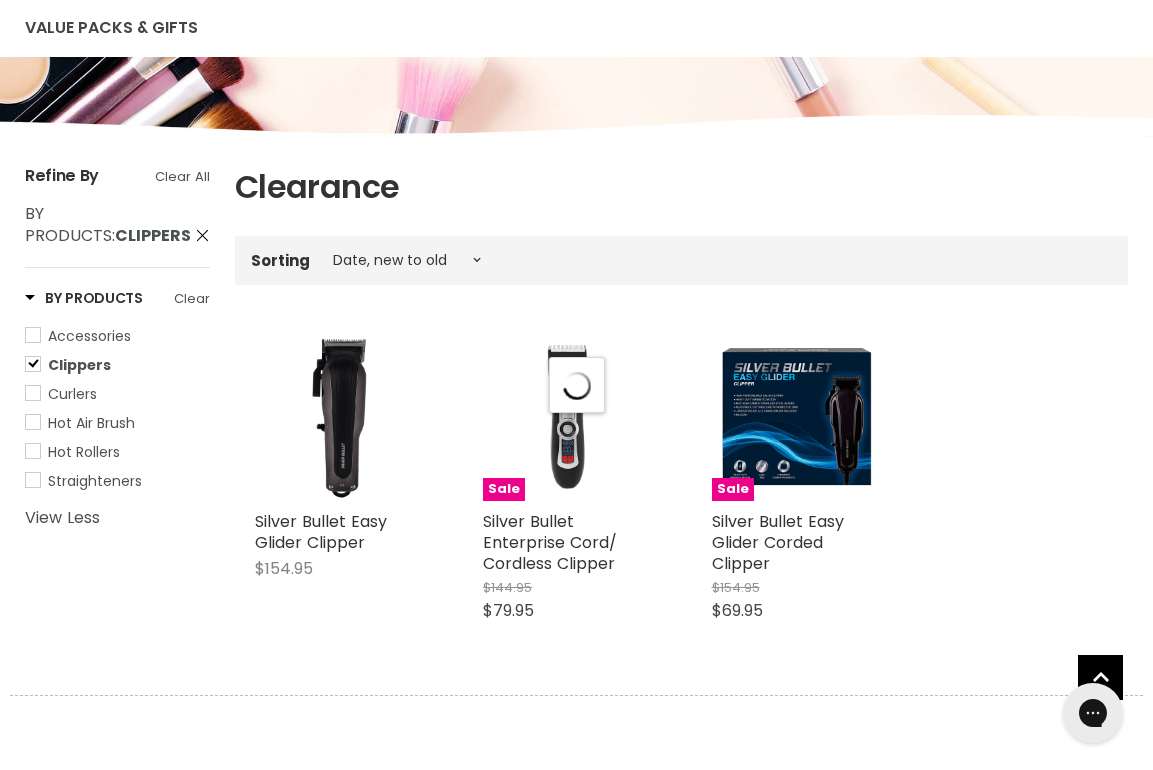 select on "created-descending" 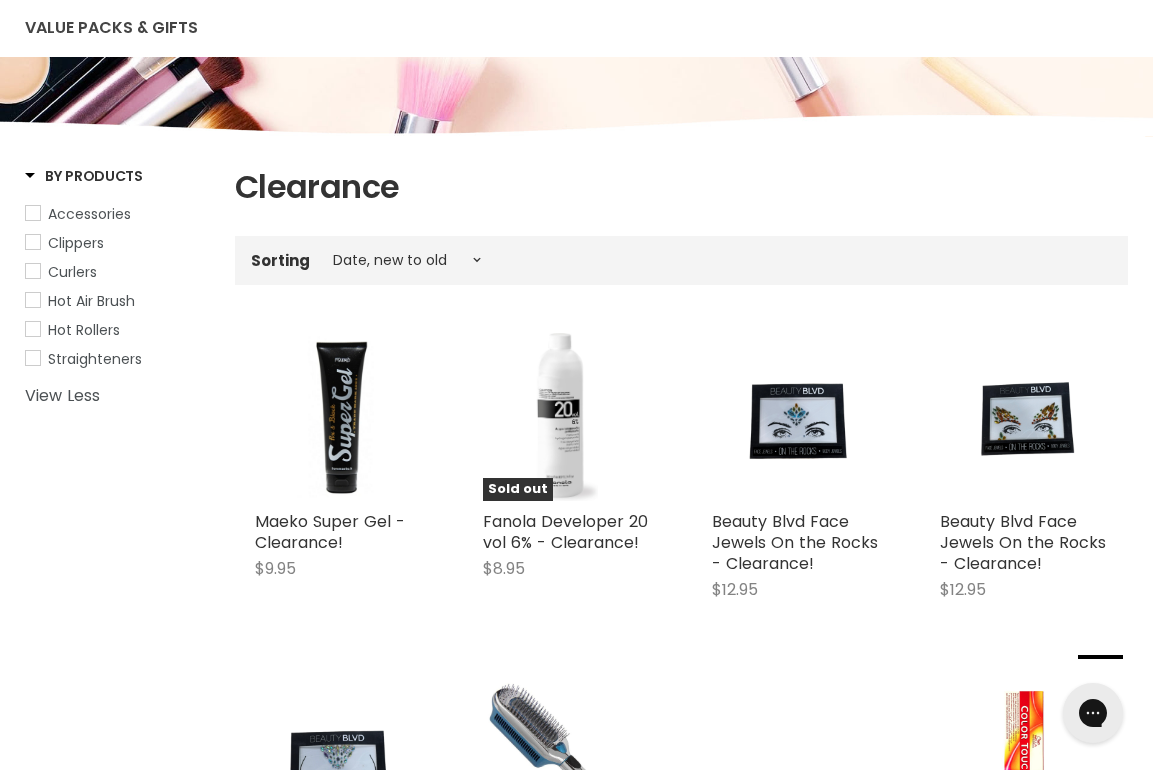 click on "Curlers" at bounding box center (72, 272) 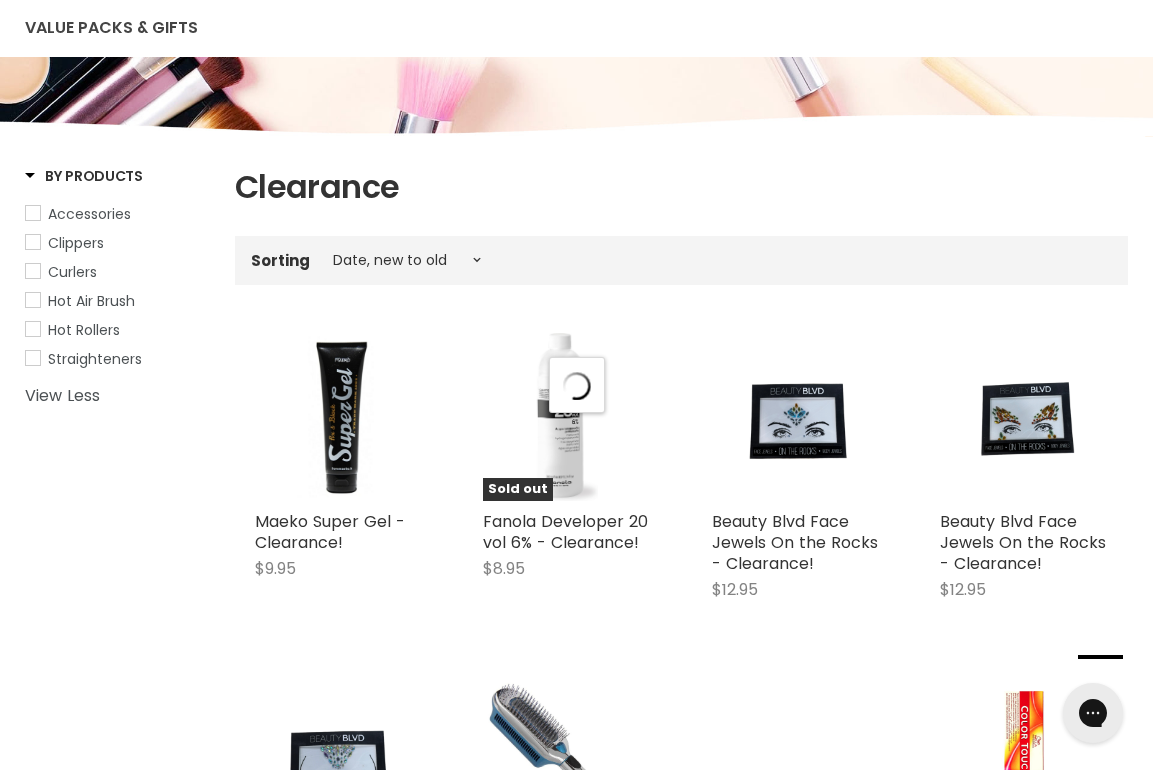 select on "created-descending" 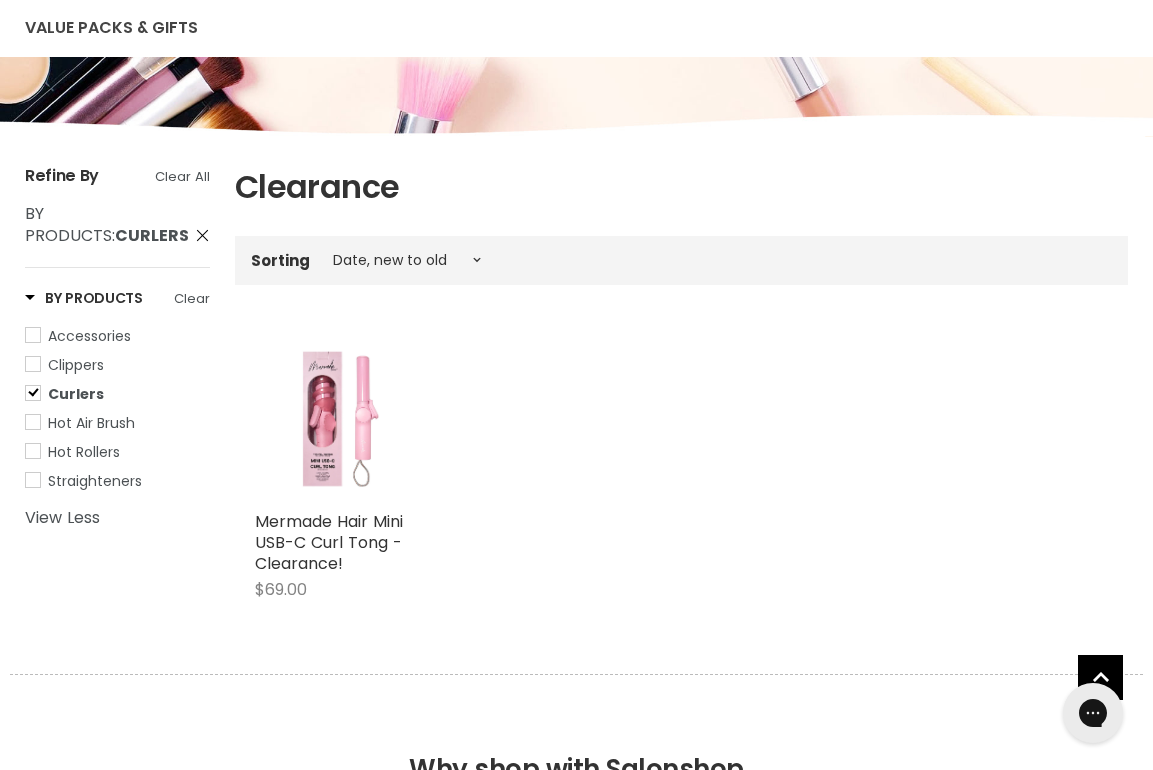 click on "Curlers" at bounding box center [76, 394] 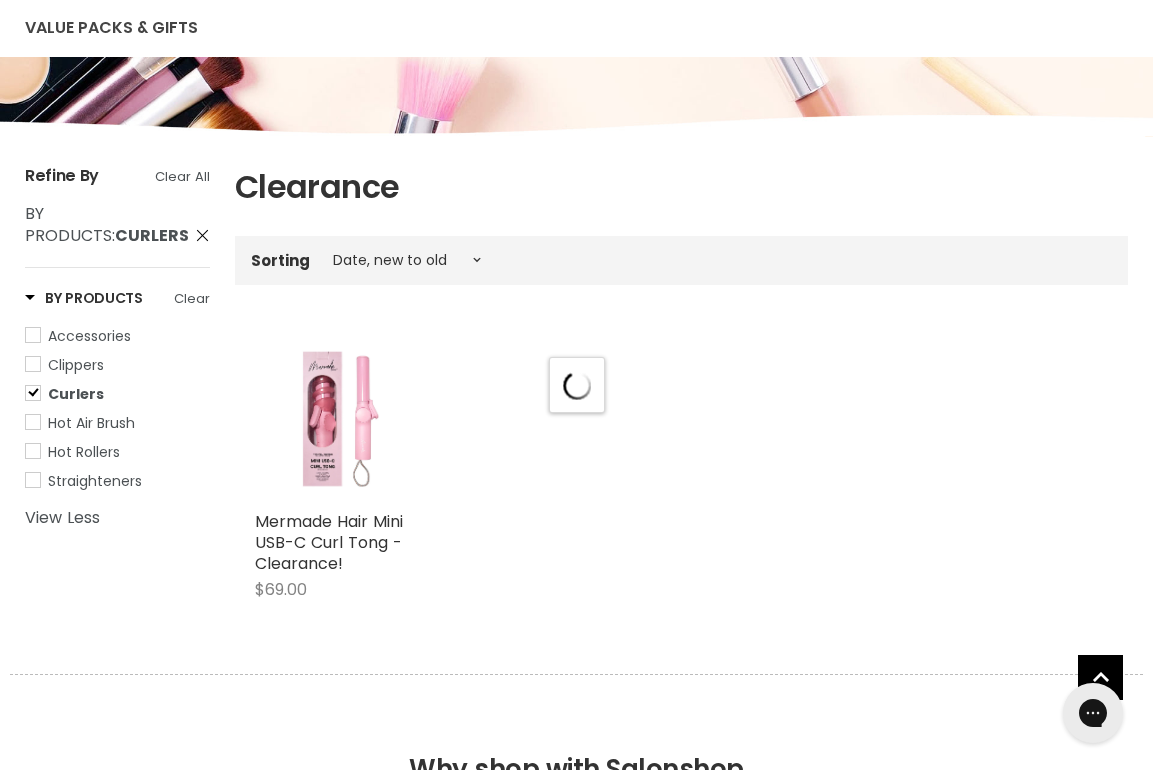 select on "created-descending" 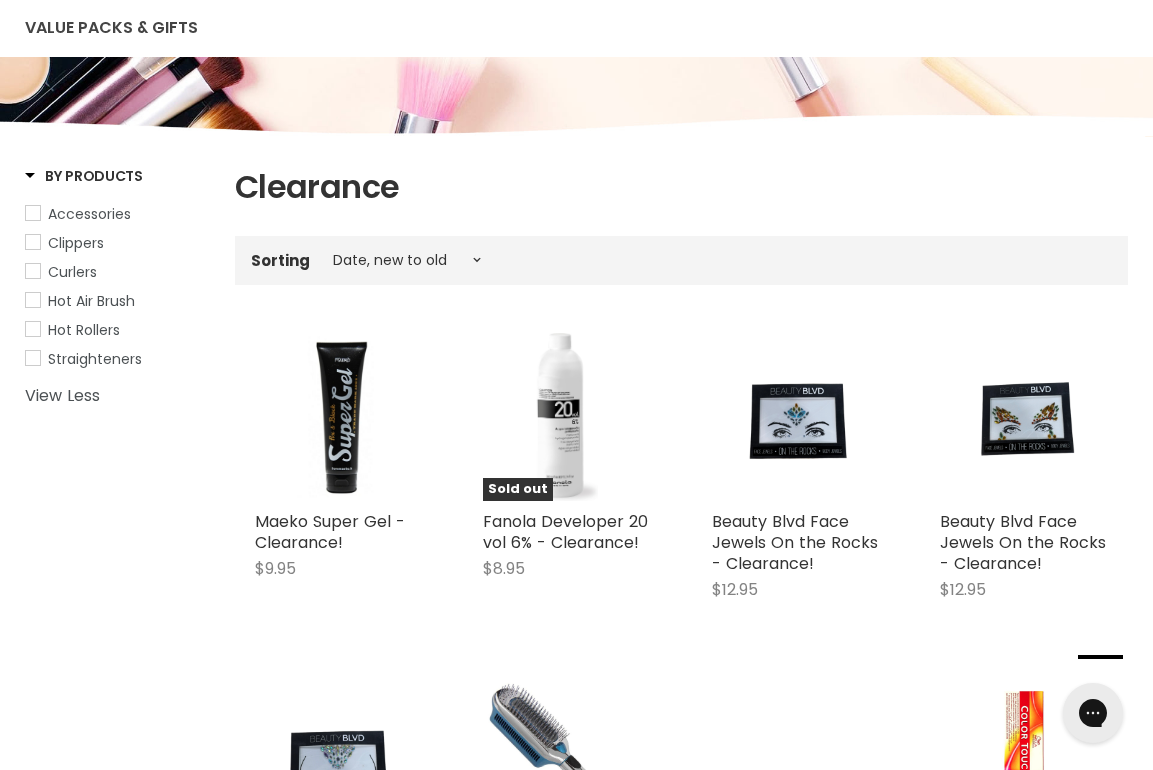 click on "Hot Air Brush" at bounding box center (91, 301) 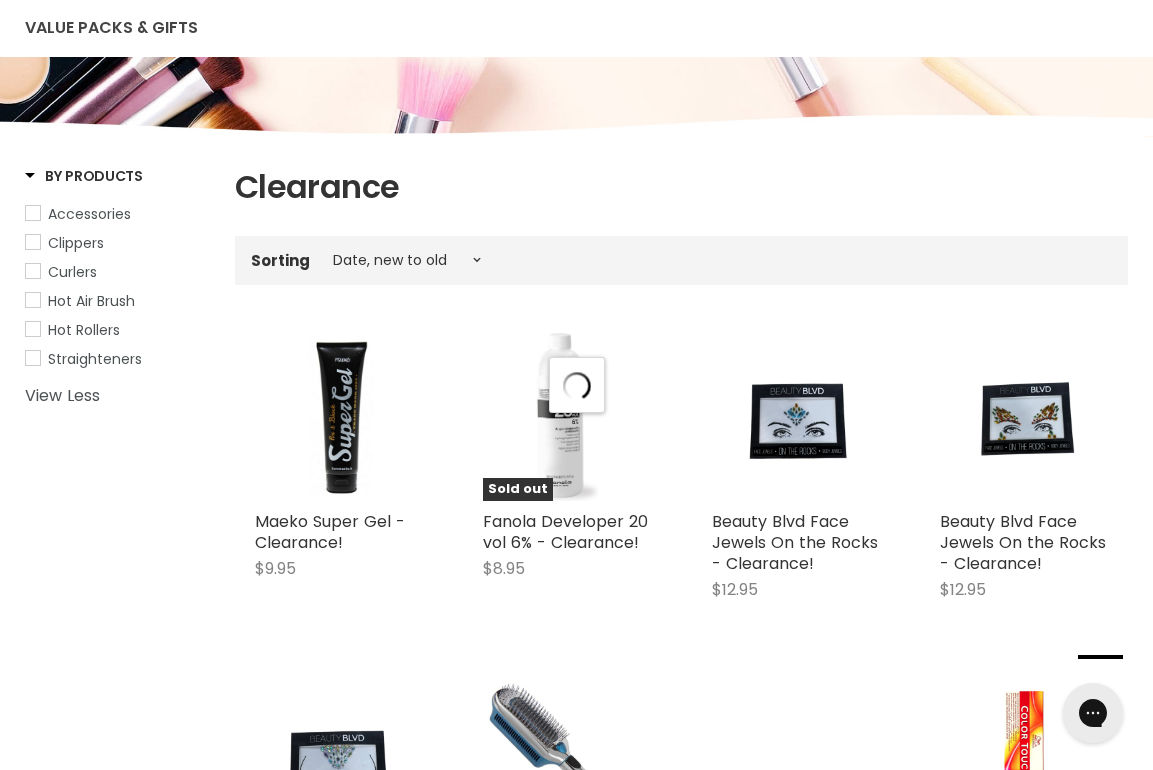 select on "created-descending" 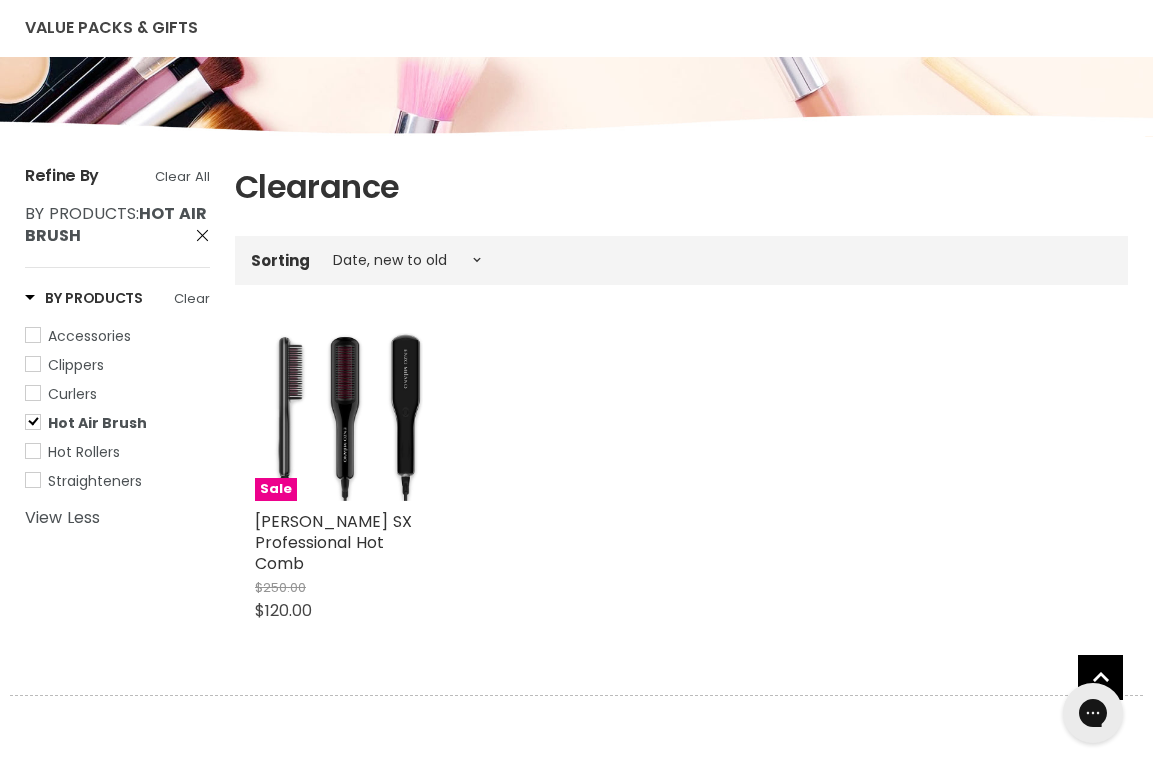 click on "Hot Air Brush" at bounding box center [97, 423] 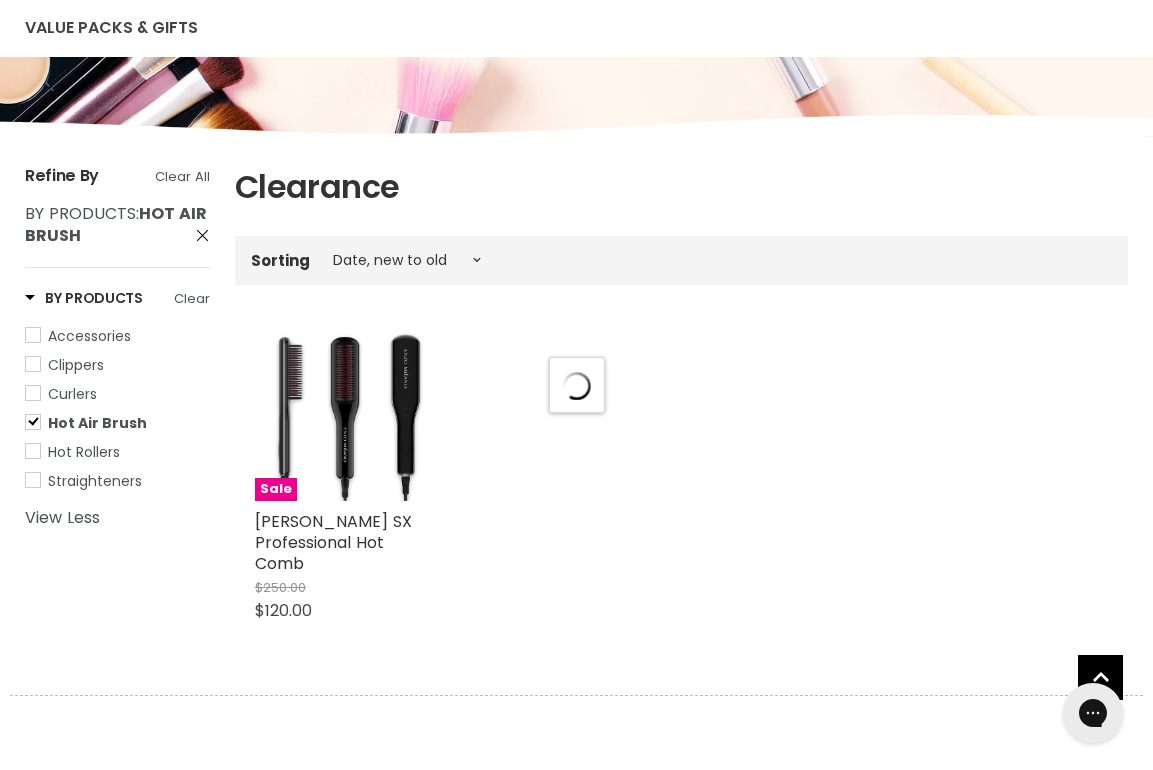 select on "created-descending" 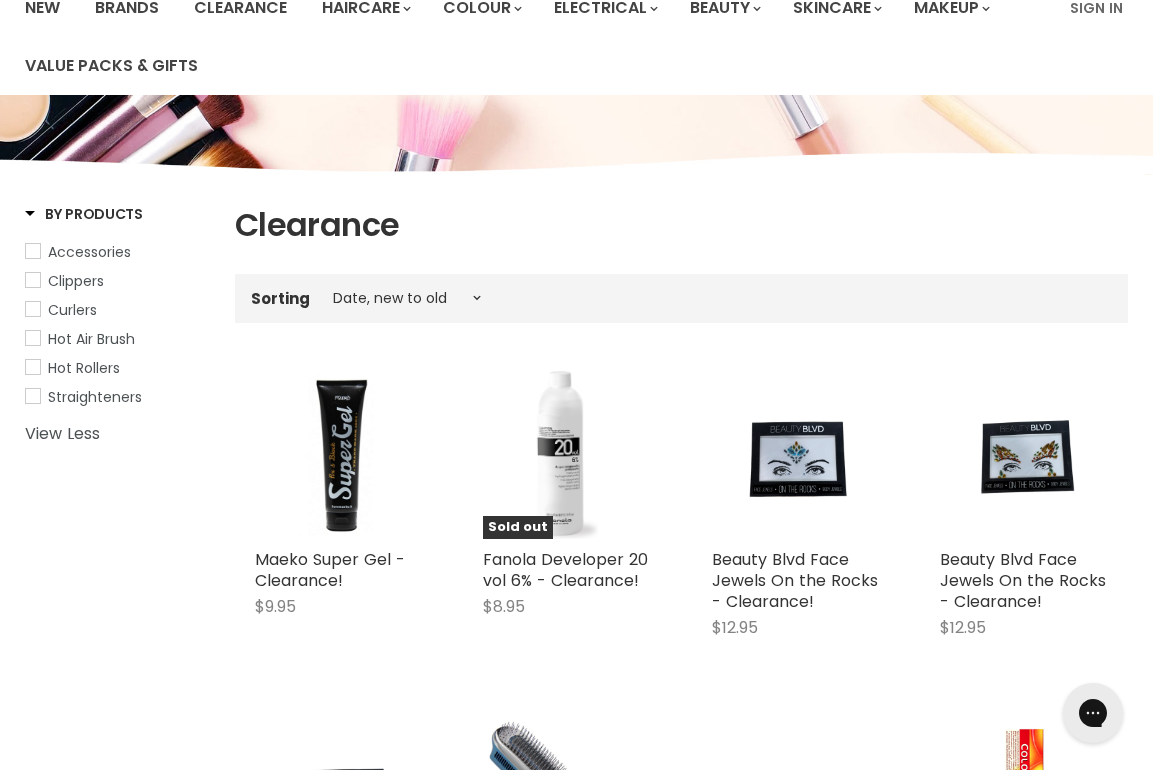 scroll, scrollTop: 0, scrollLeft: 0, axis: both 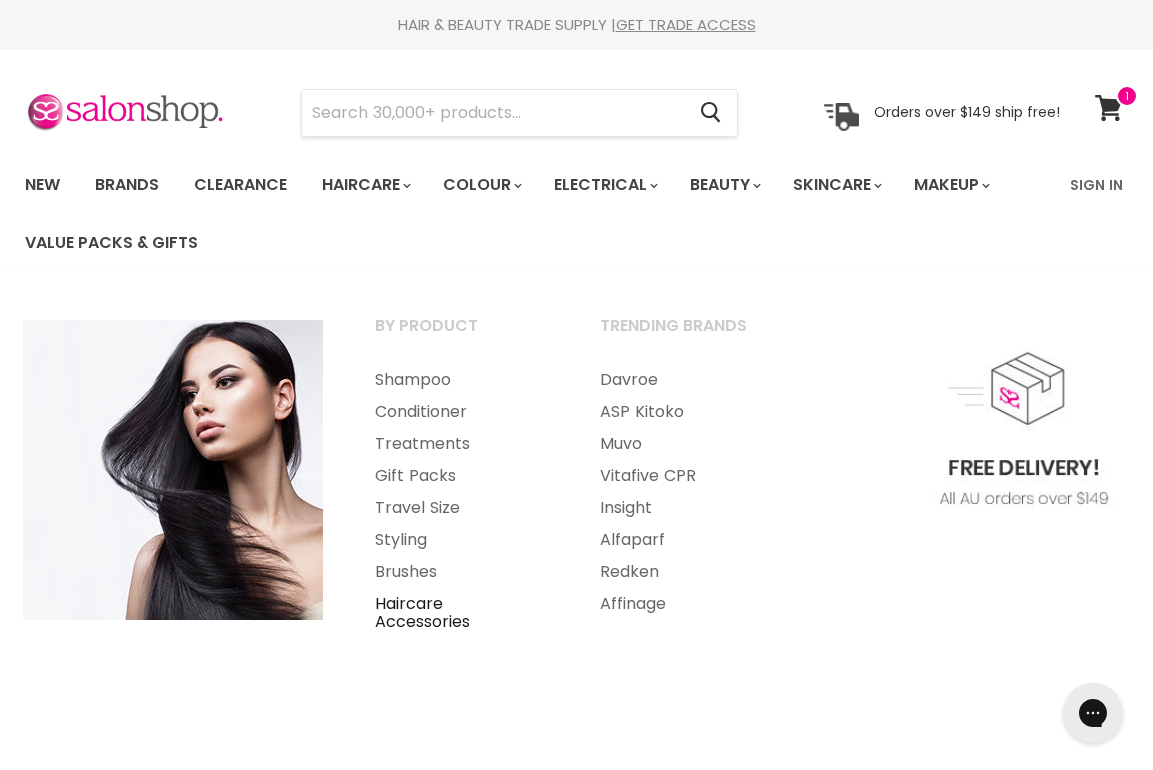 click on "Haircare Accessories" at bounding box center [460, 613] 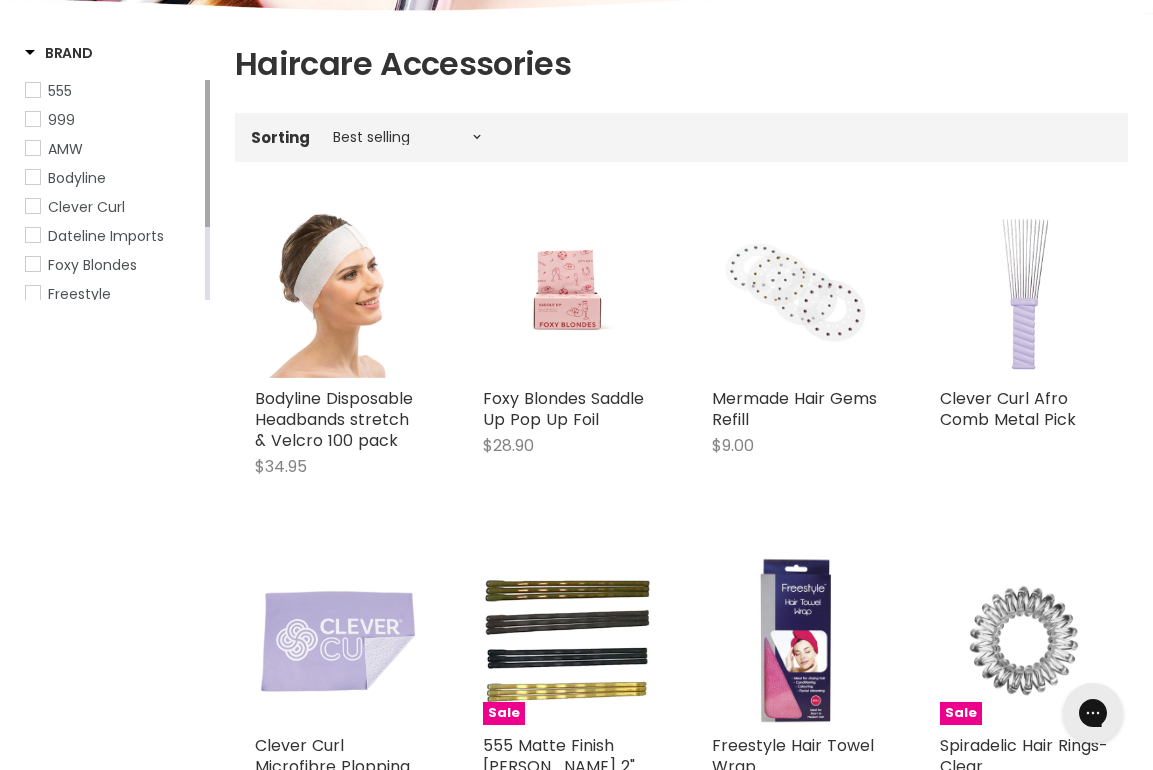 scroll, scrollTop: 341, scrollLeft: 0, axis: vertical 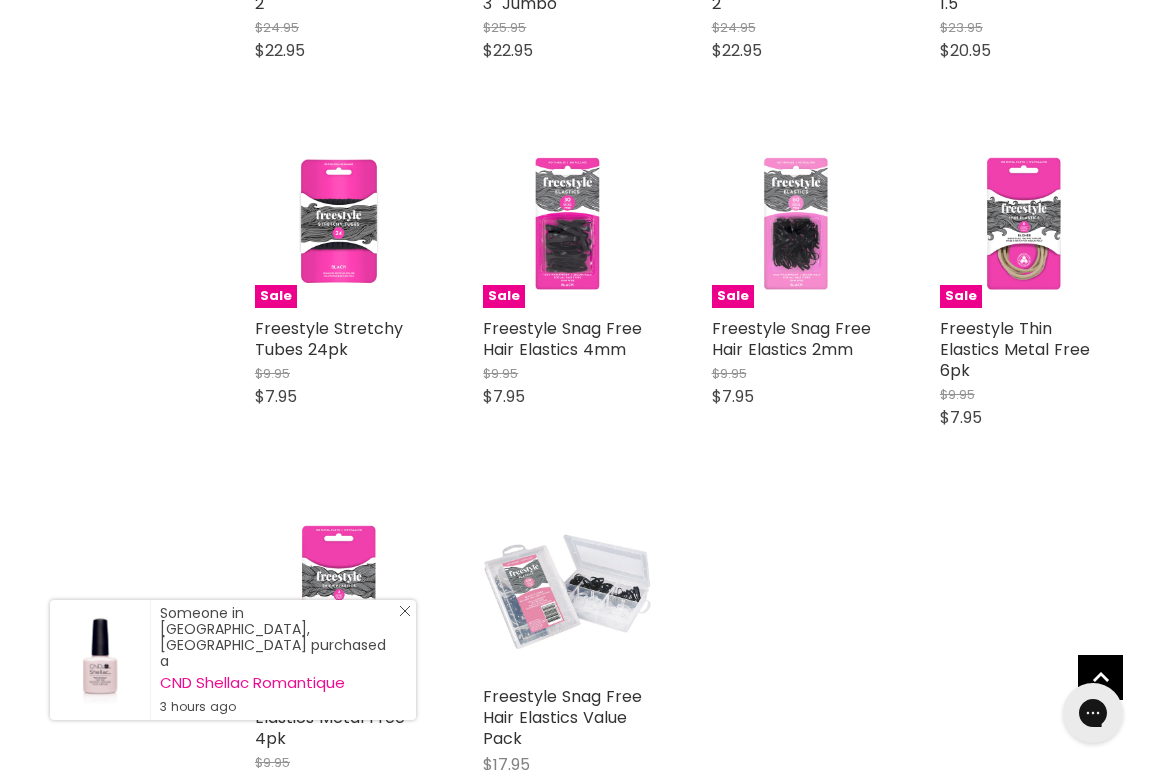 click on "Close Icon" 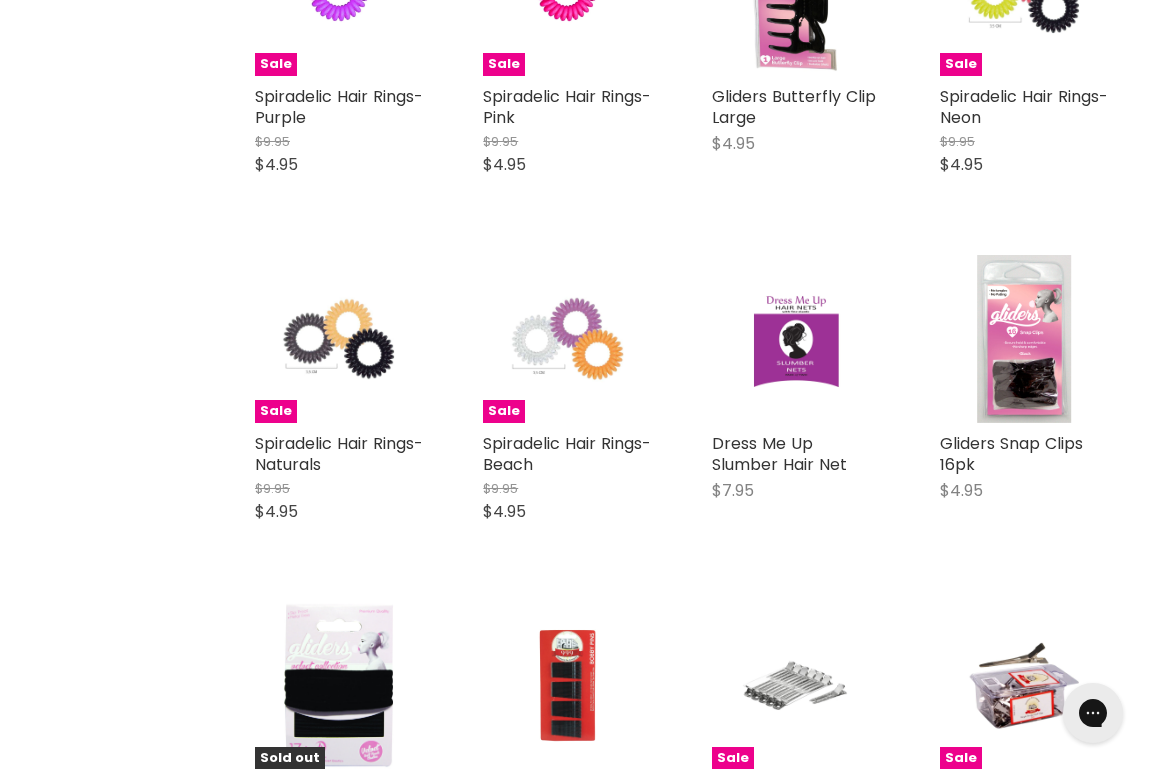 scroll, scrollTop: 0, scrollLeft: 0, axis: both 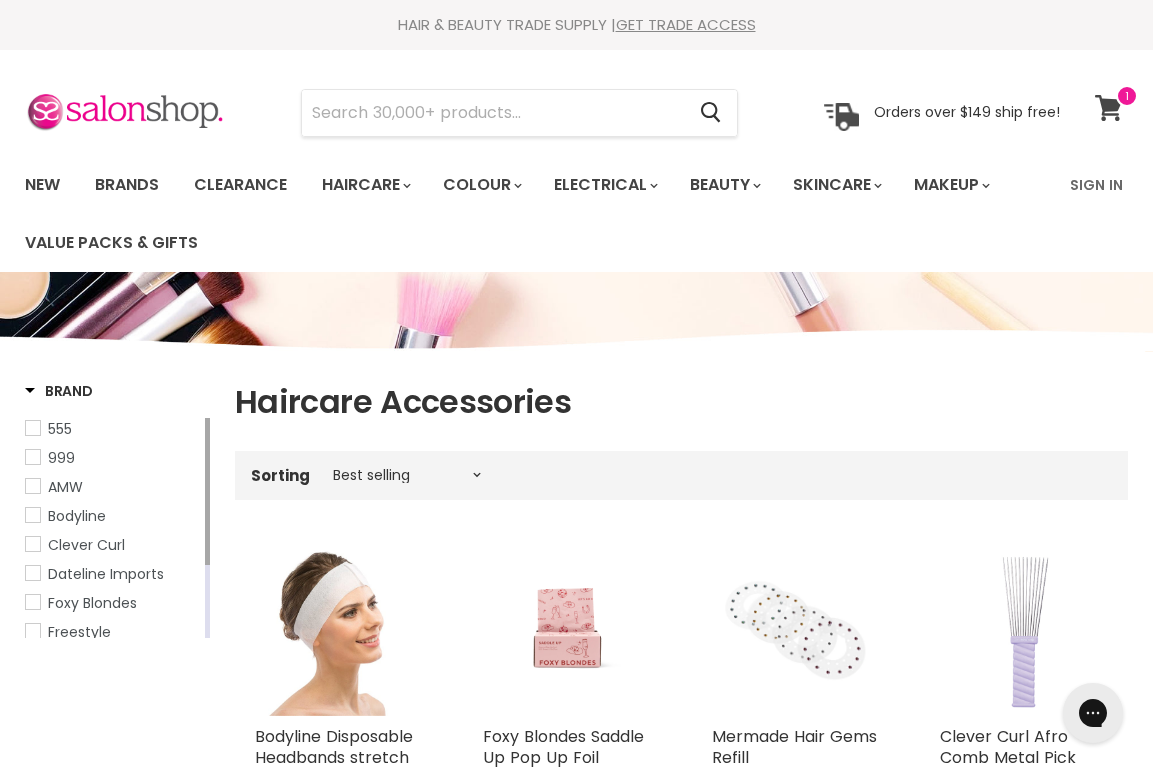 click 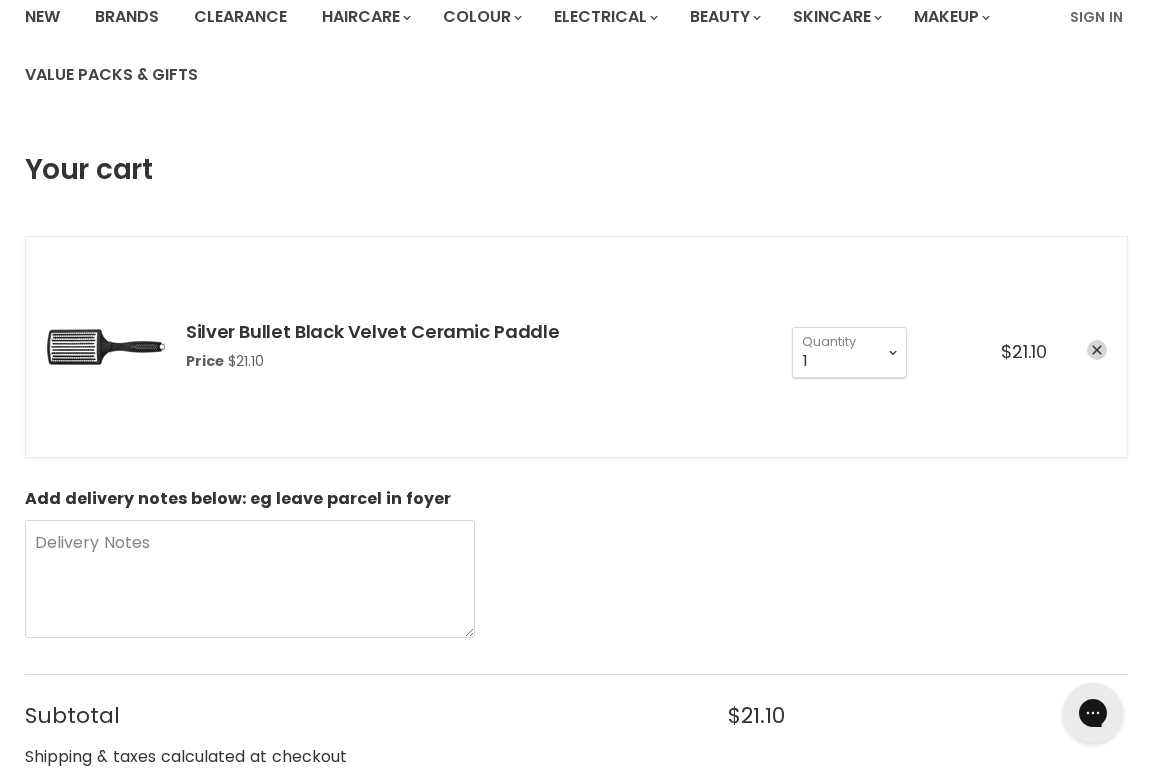 scroll, scrollTop: 0, scrollLeft: 0, axis: both 